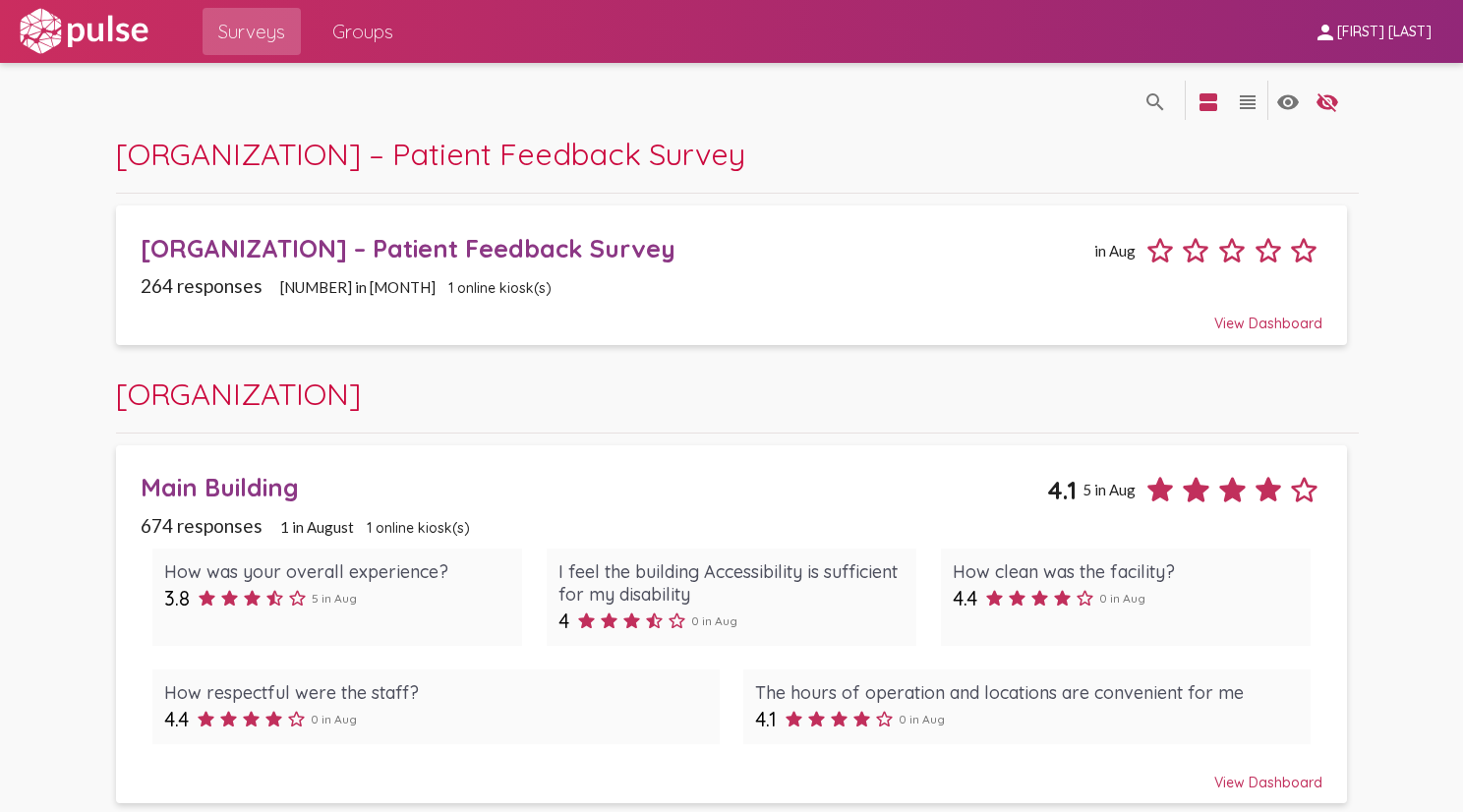 scroll, scrollTop: 0, scrollLeft: 0, axis: both 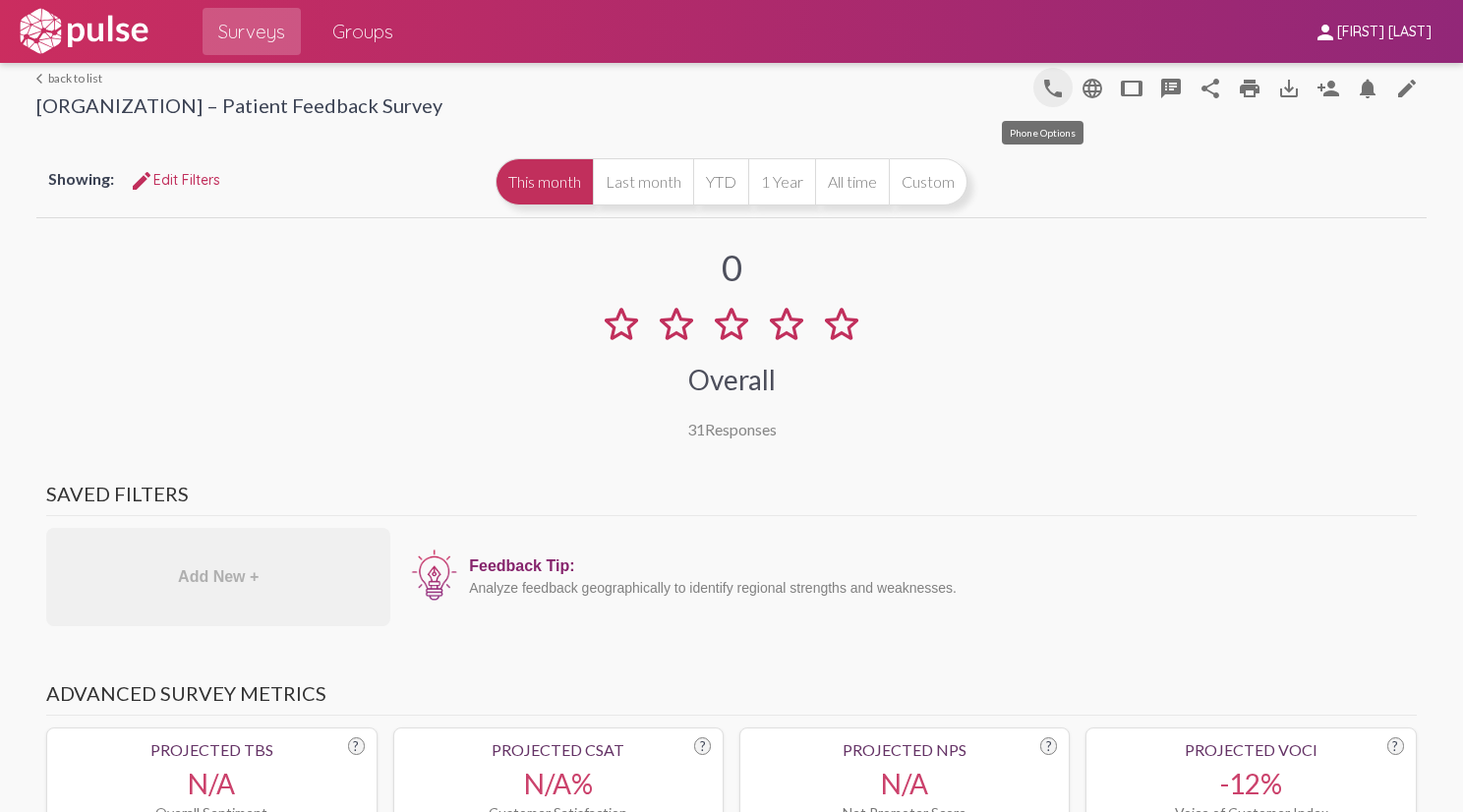click on "phone" 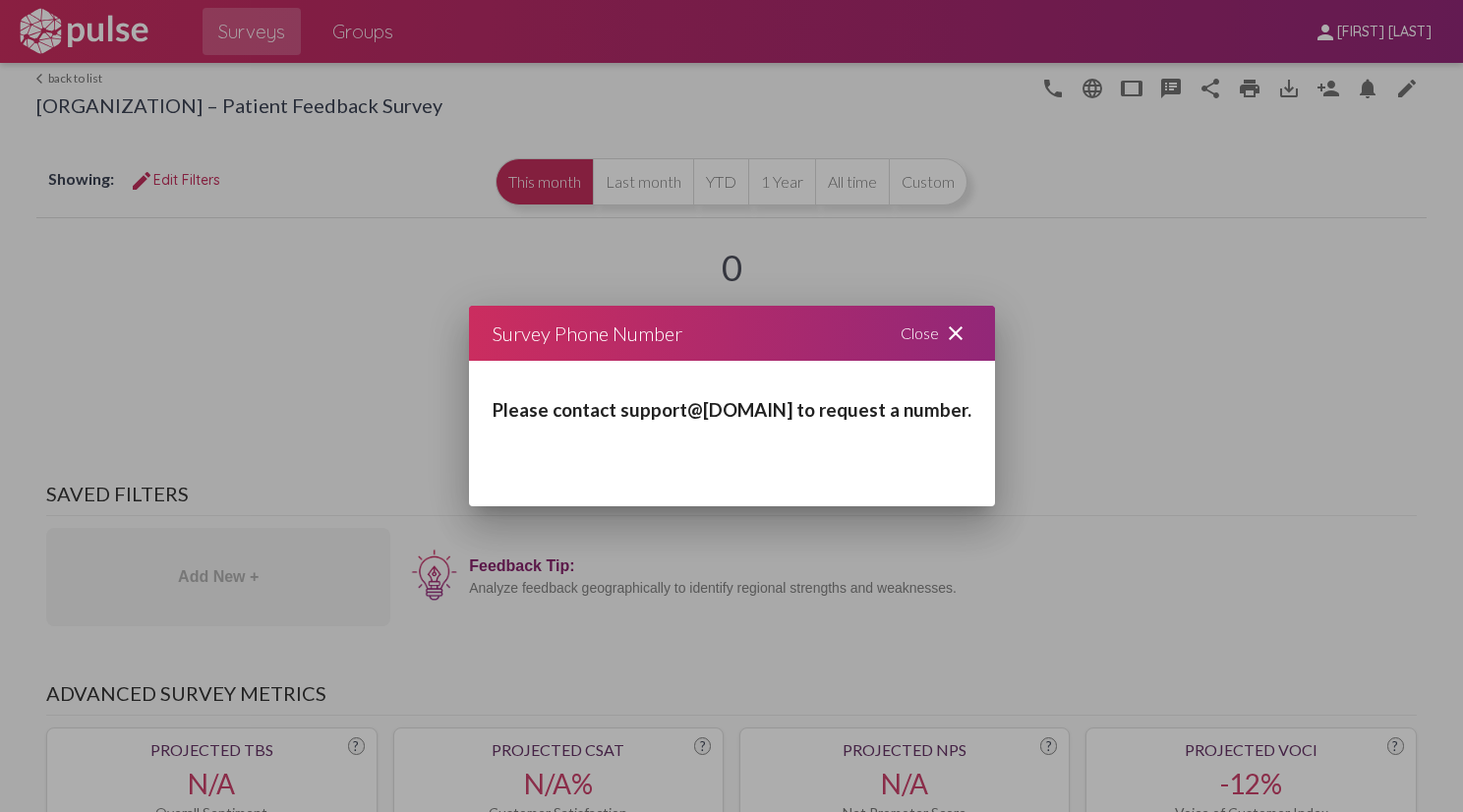 click at bounding box center (732, 406) 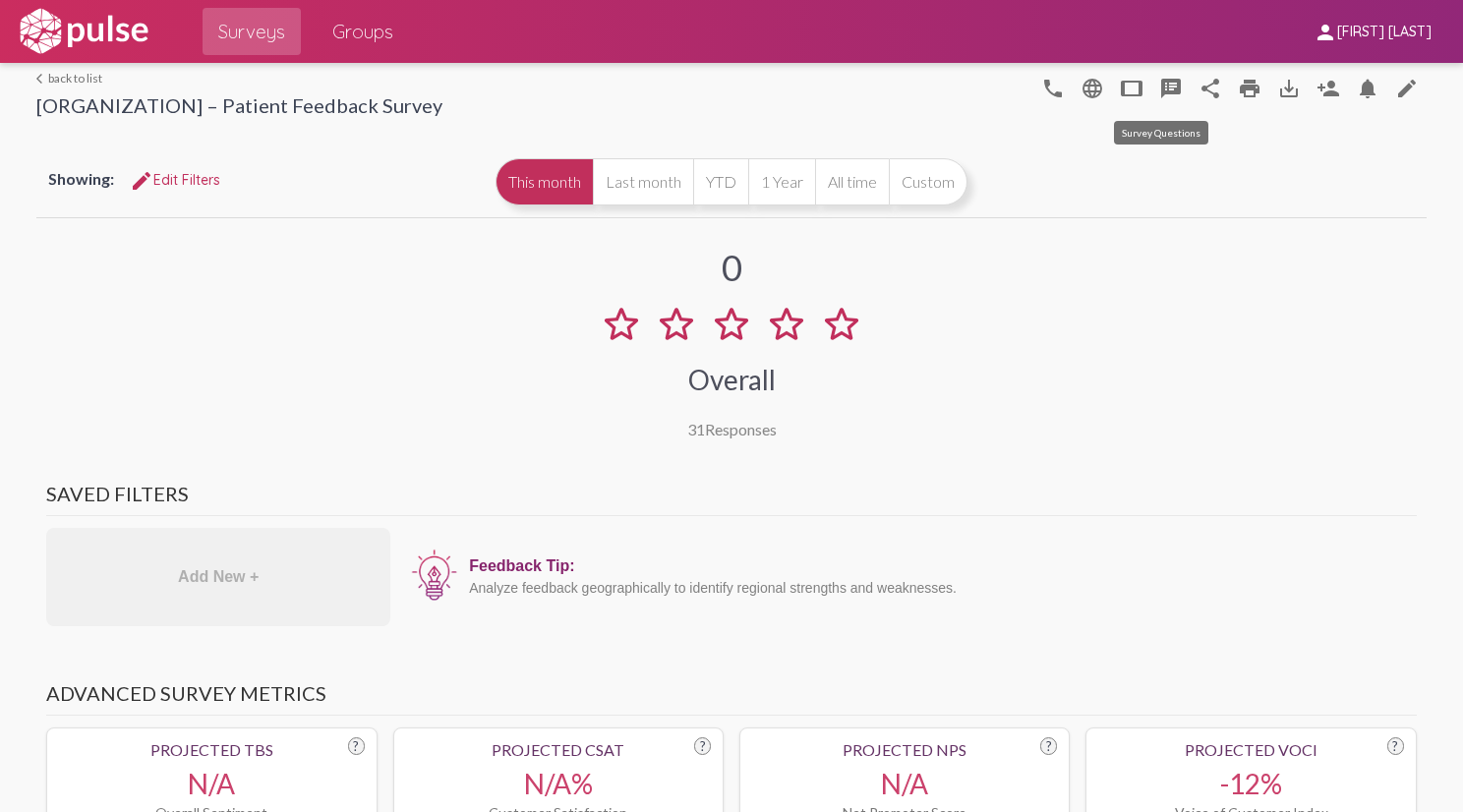 click on "speaker_notes" 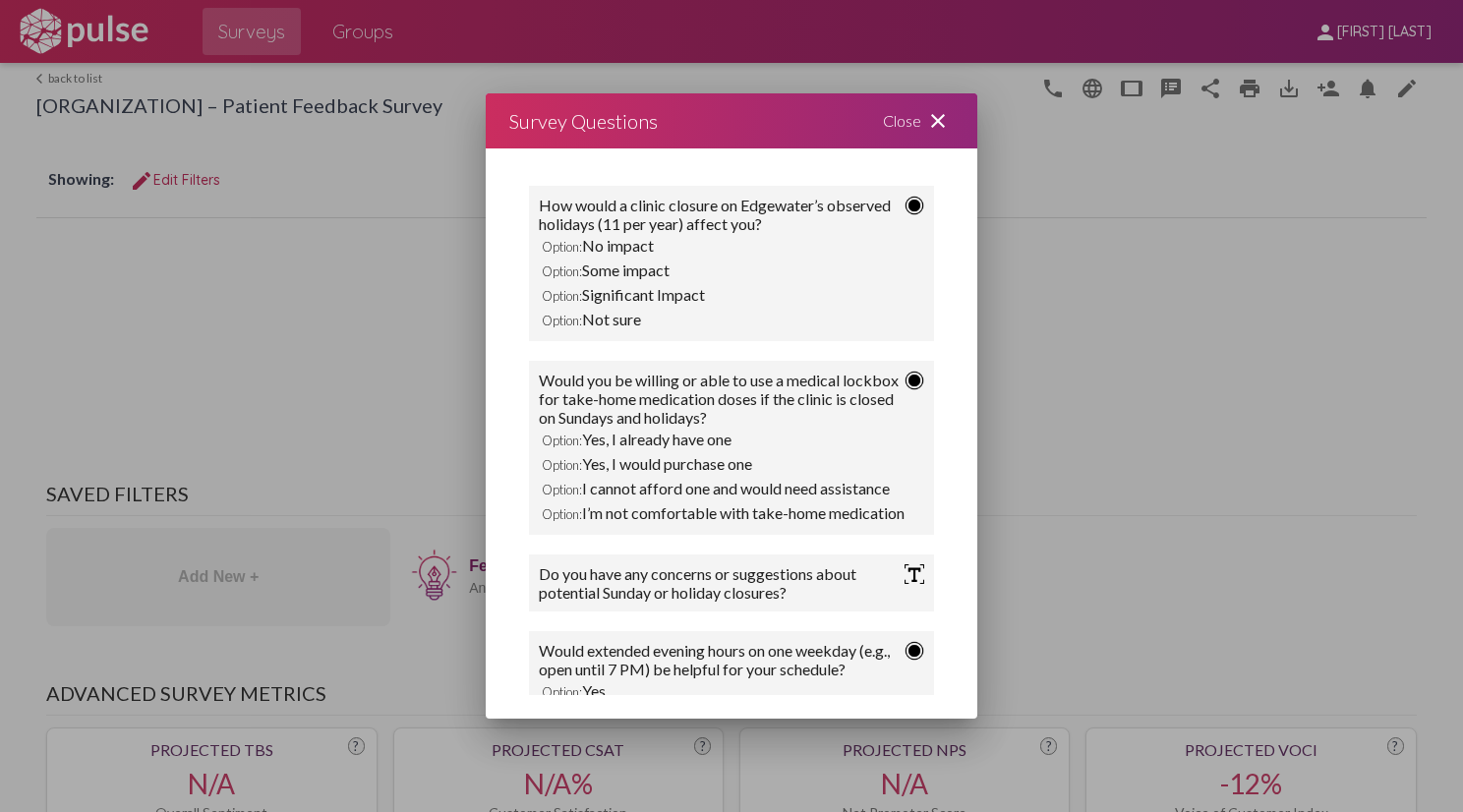scroll, scrollTop: 306, scrollLeft: 0, axis: vertical 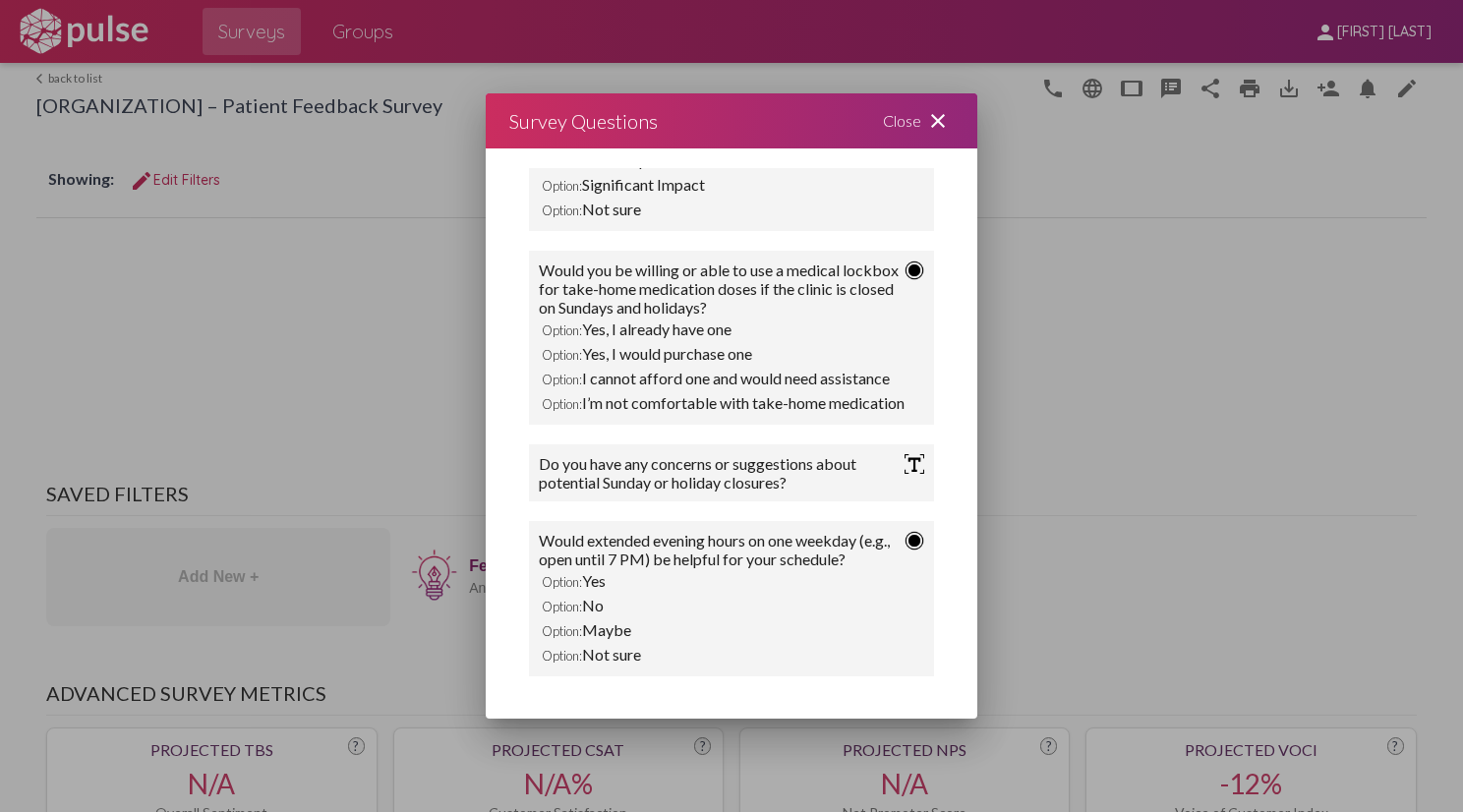 click on "Close  close" at bounding box center (918, 121) 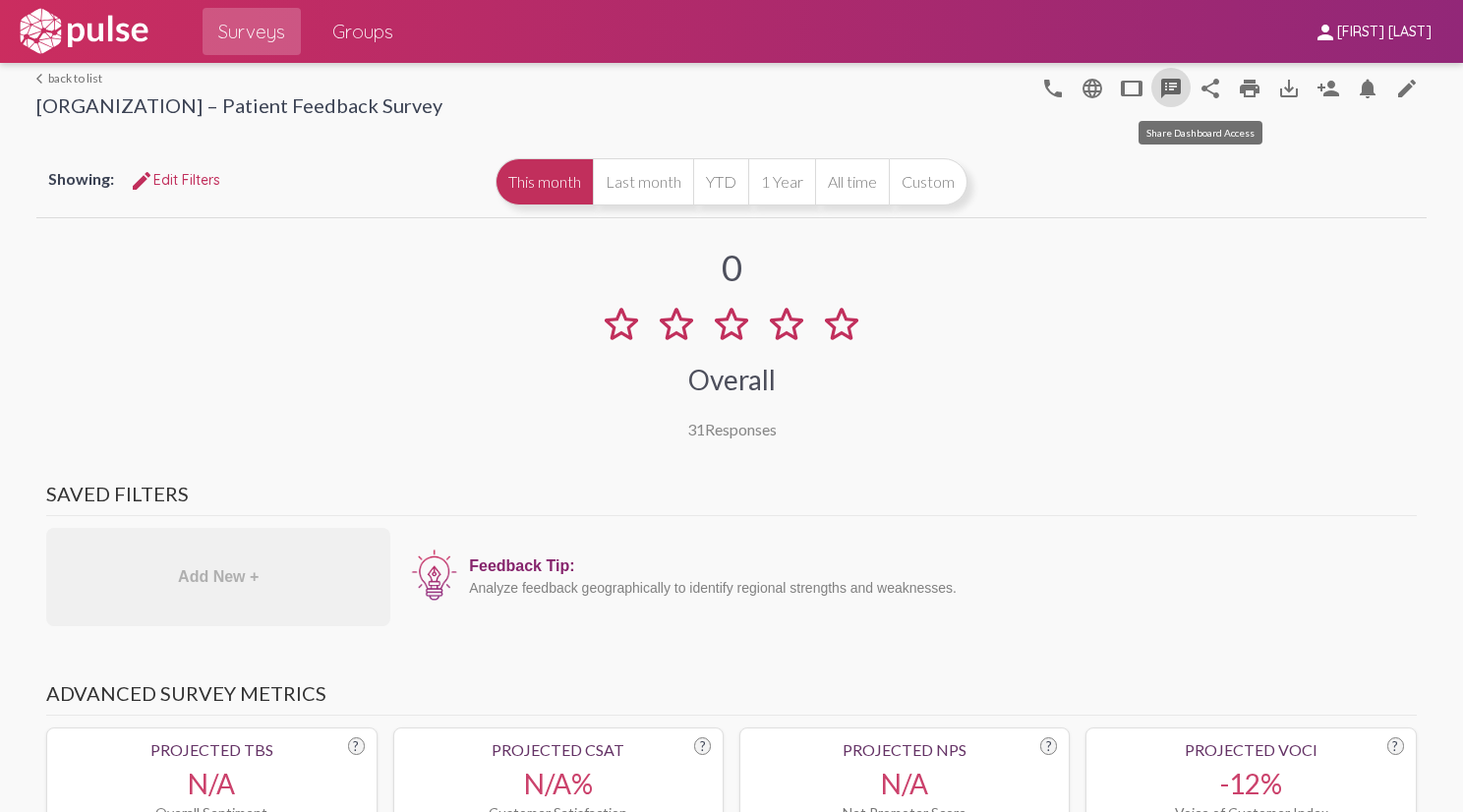click on "share" 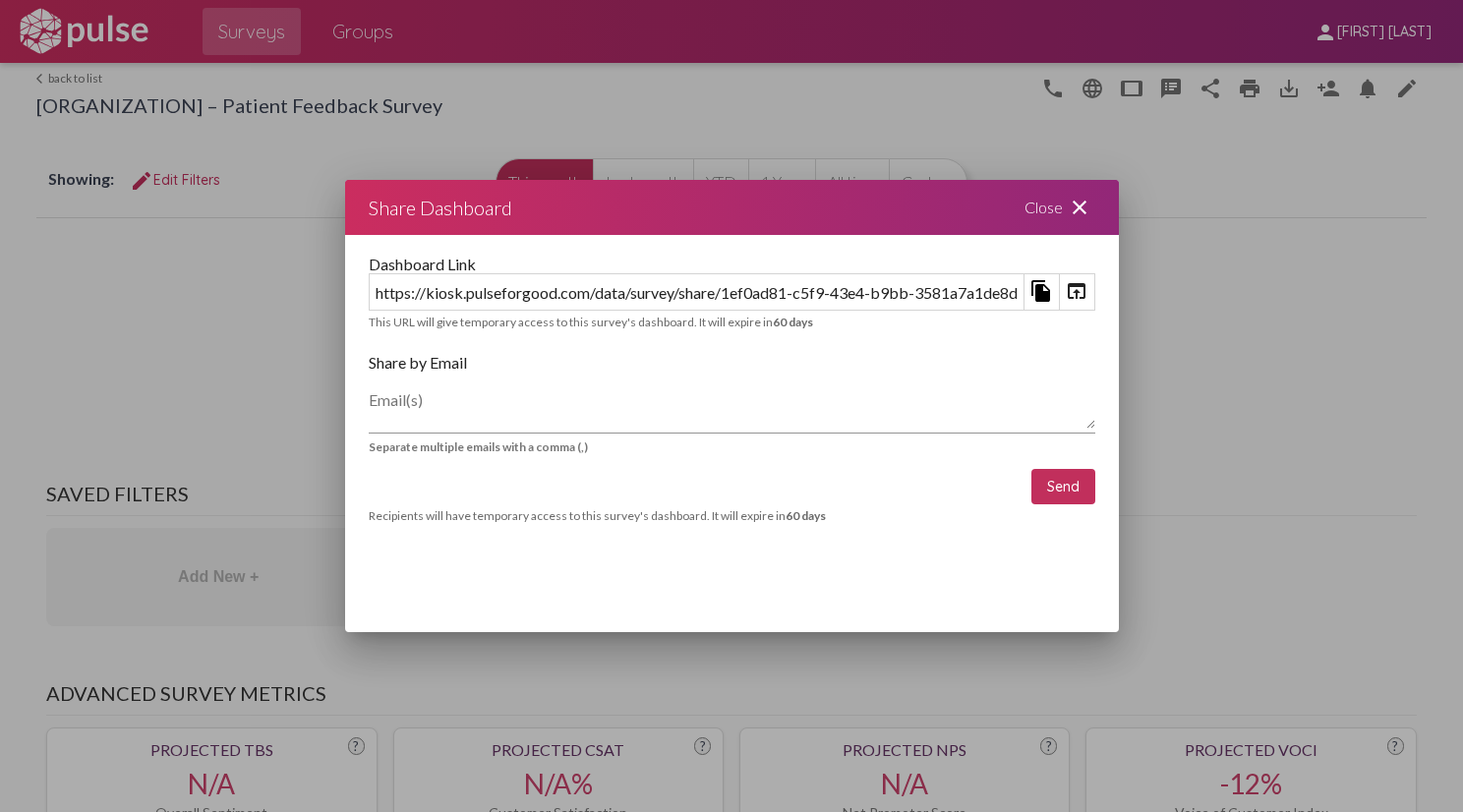 click on "Close  close" at bounding box center (1060, 207) 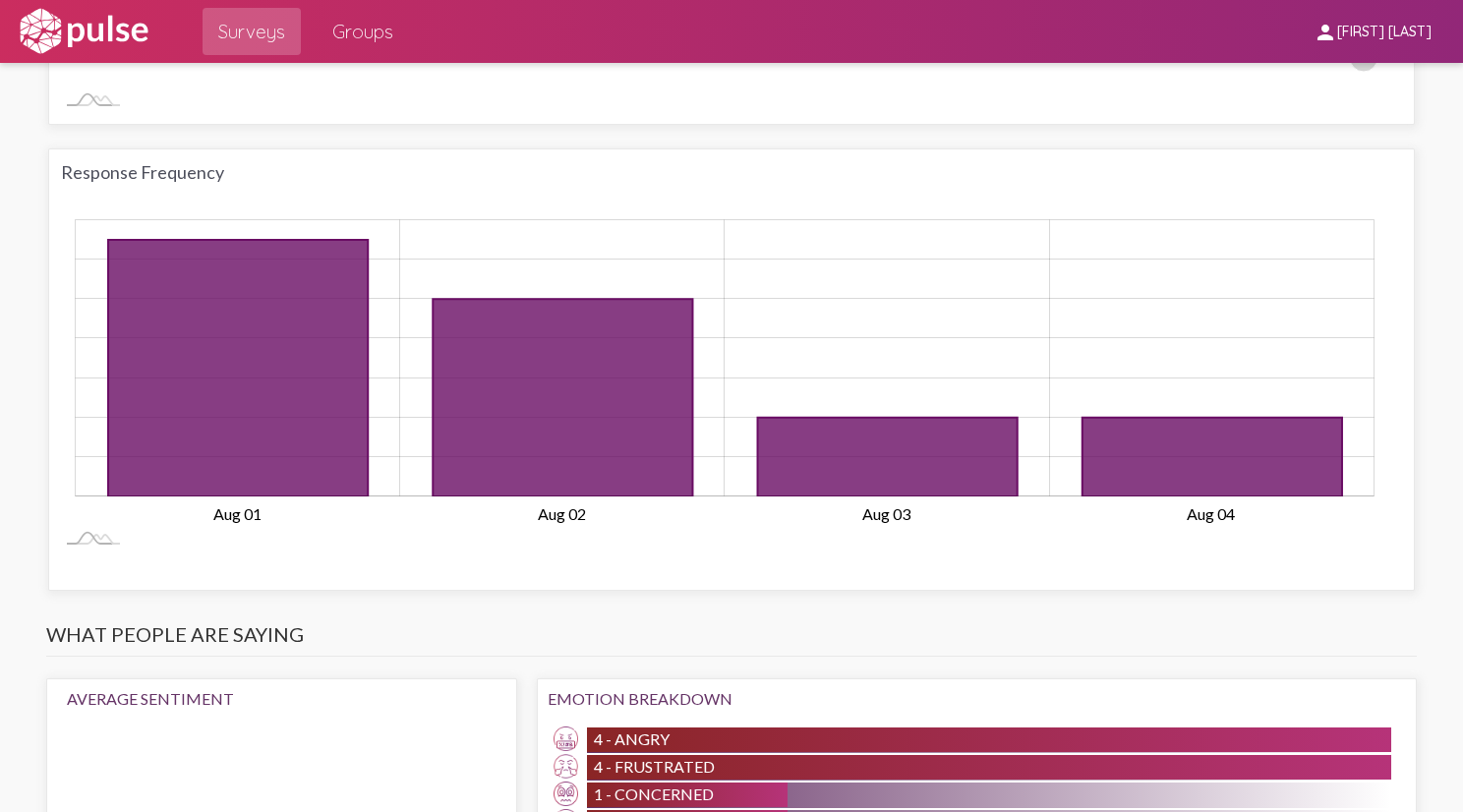scroll, scrollTop: 1966, scrollLeft: 0, axis: vertical 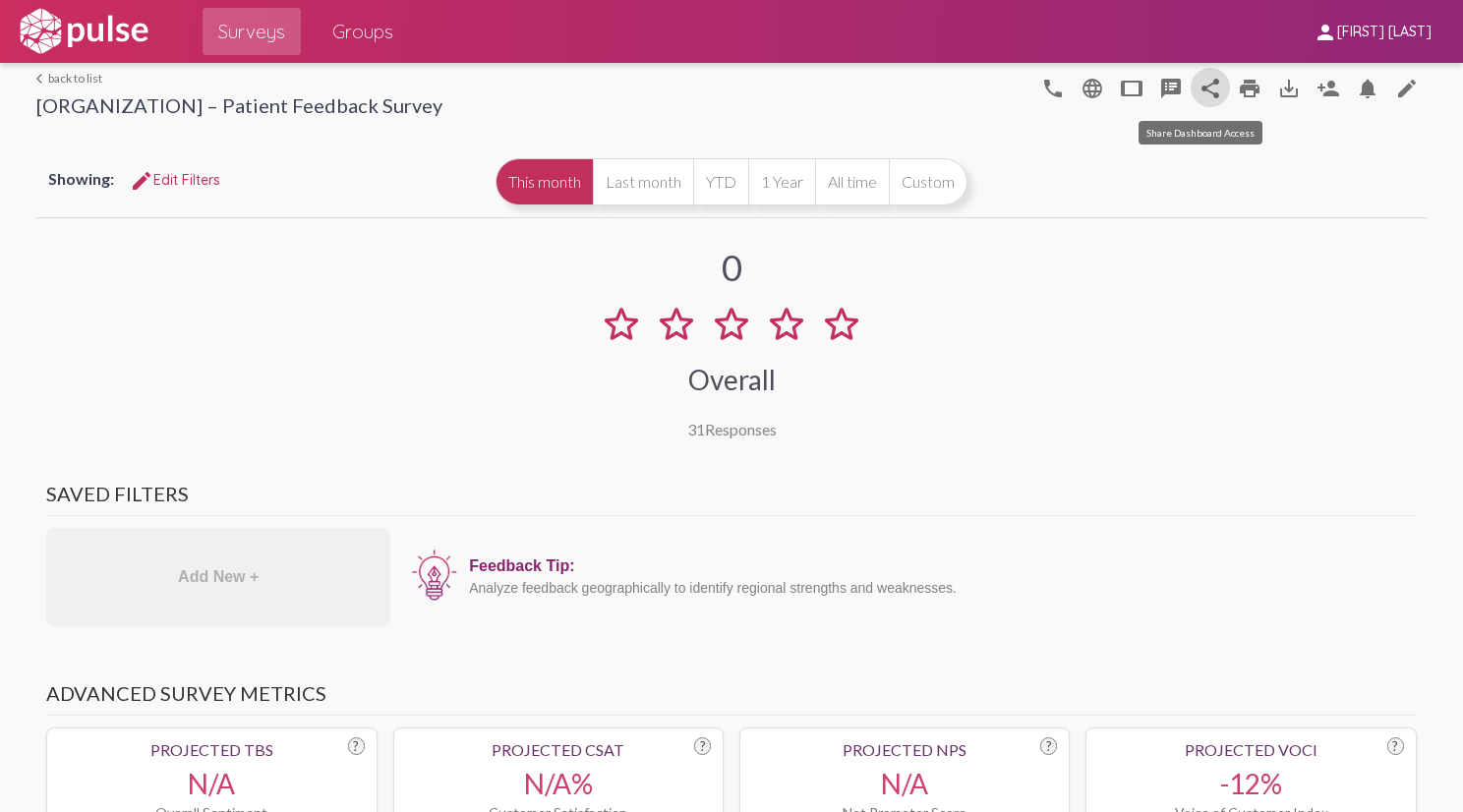 click on "share" 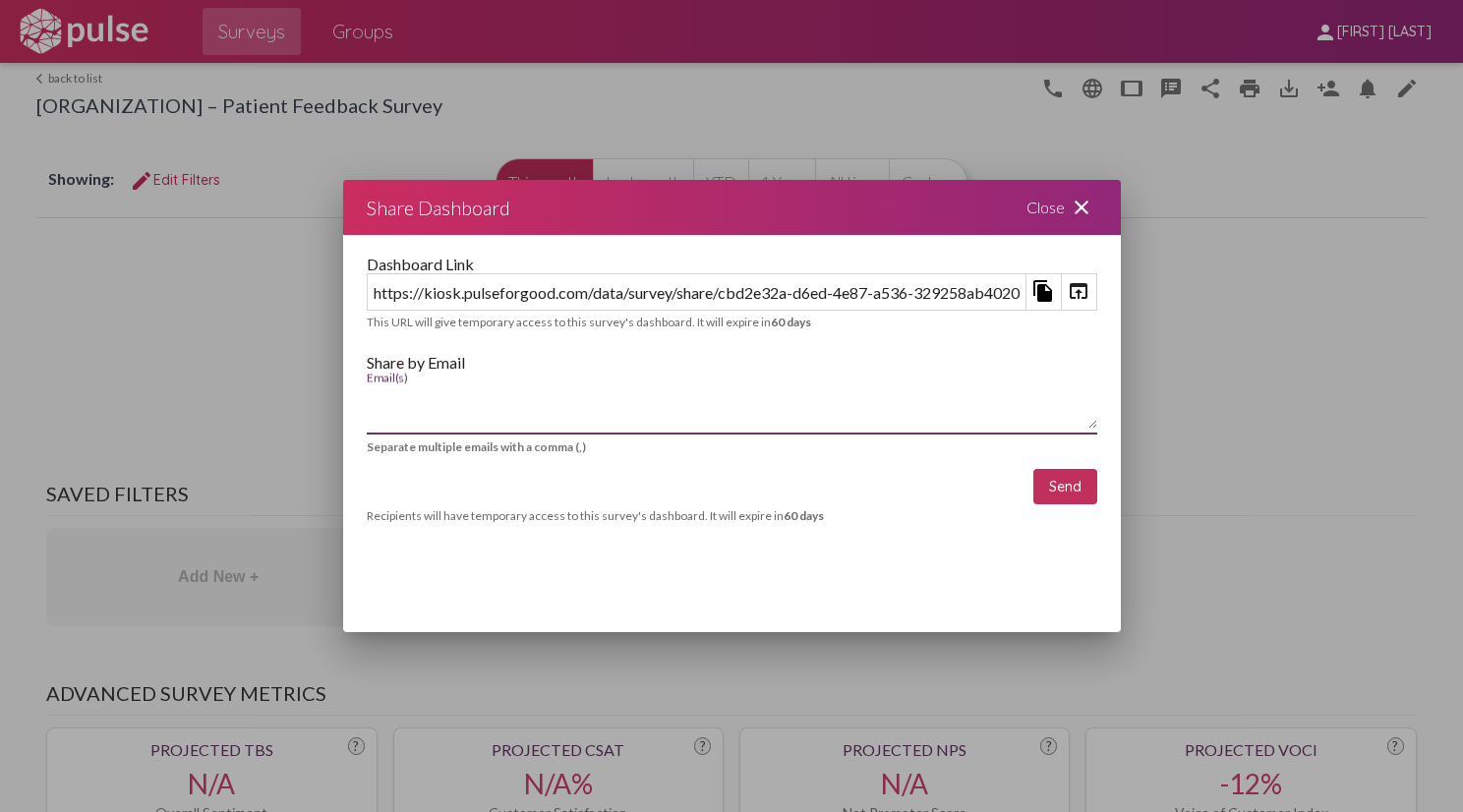 click on "Email(s)" at bounding box center (732, 409) 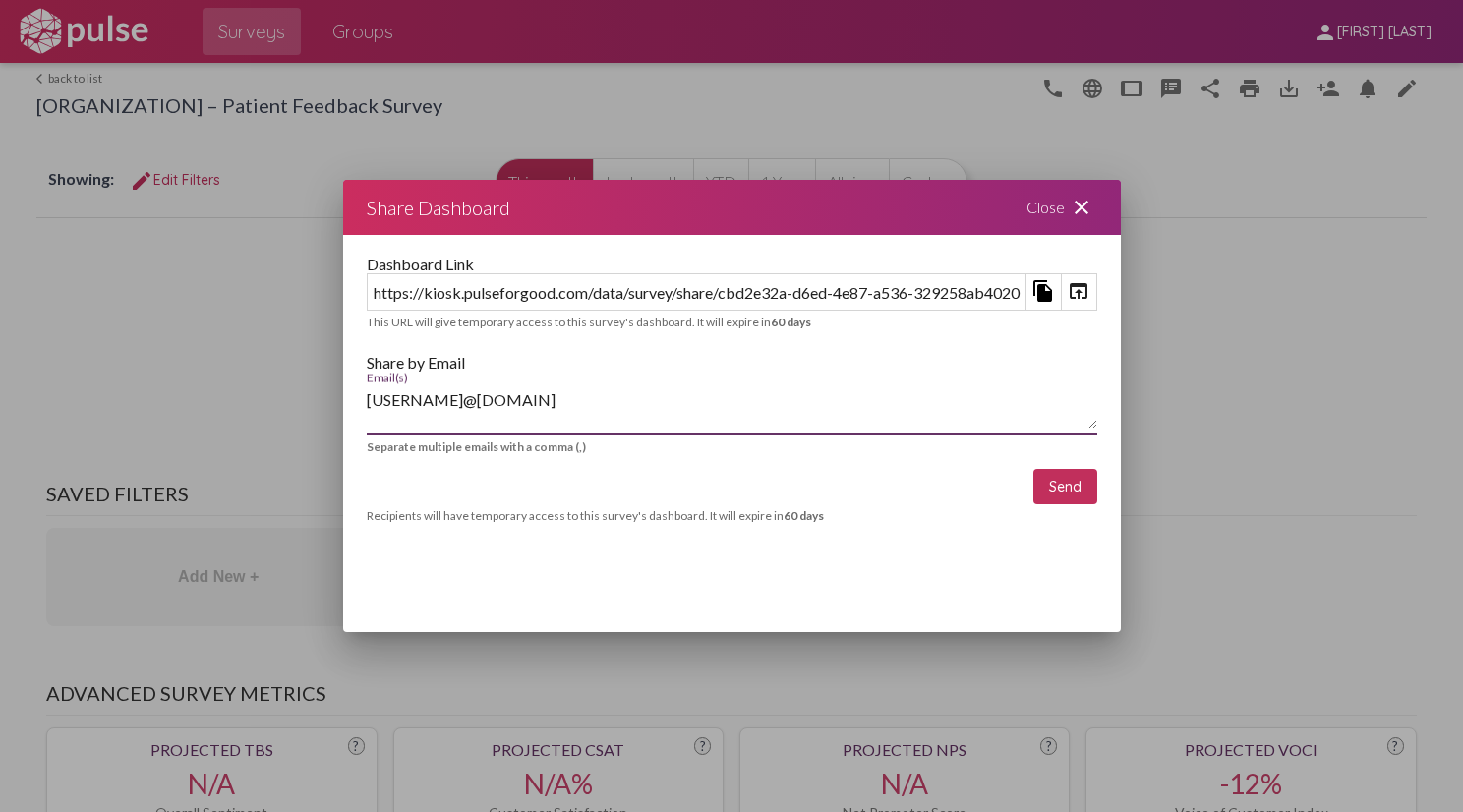 type on "[USERNAME]@[DOMAIN]" 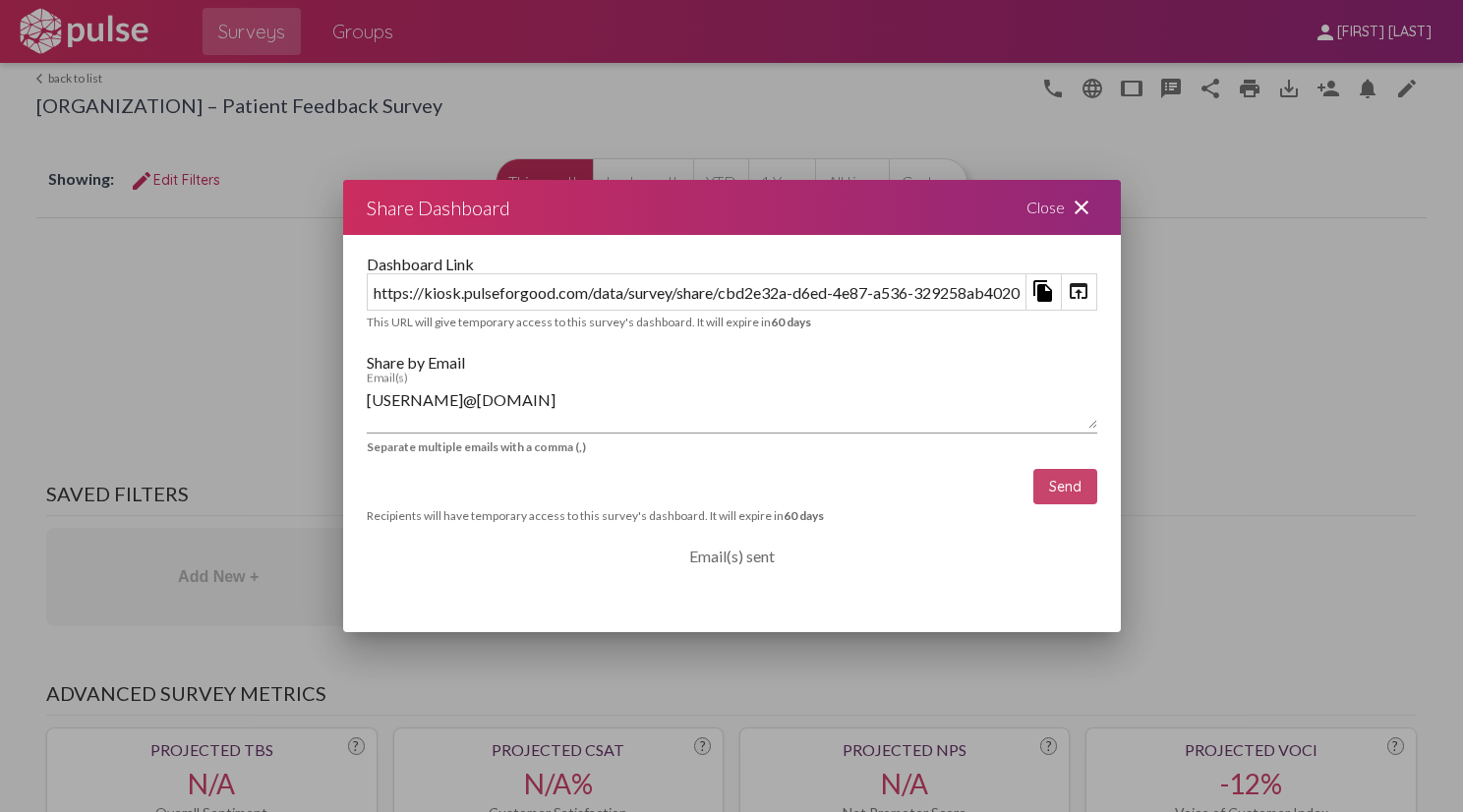 click on "Send" at bounding box center (1065, 487) 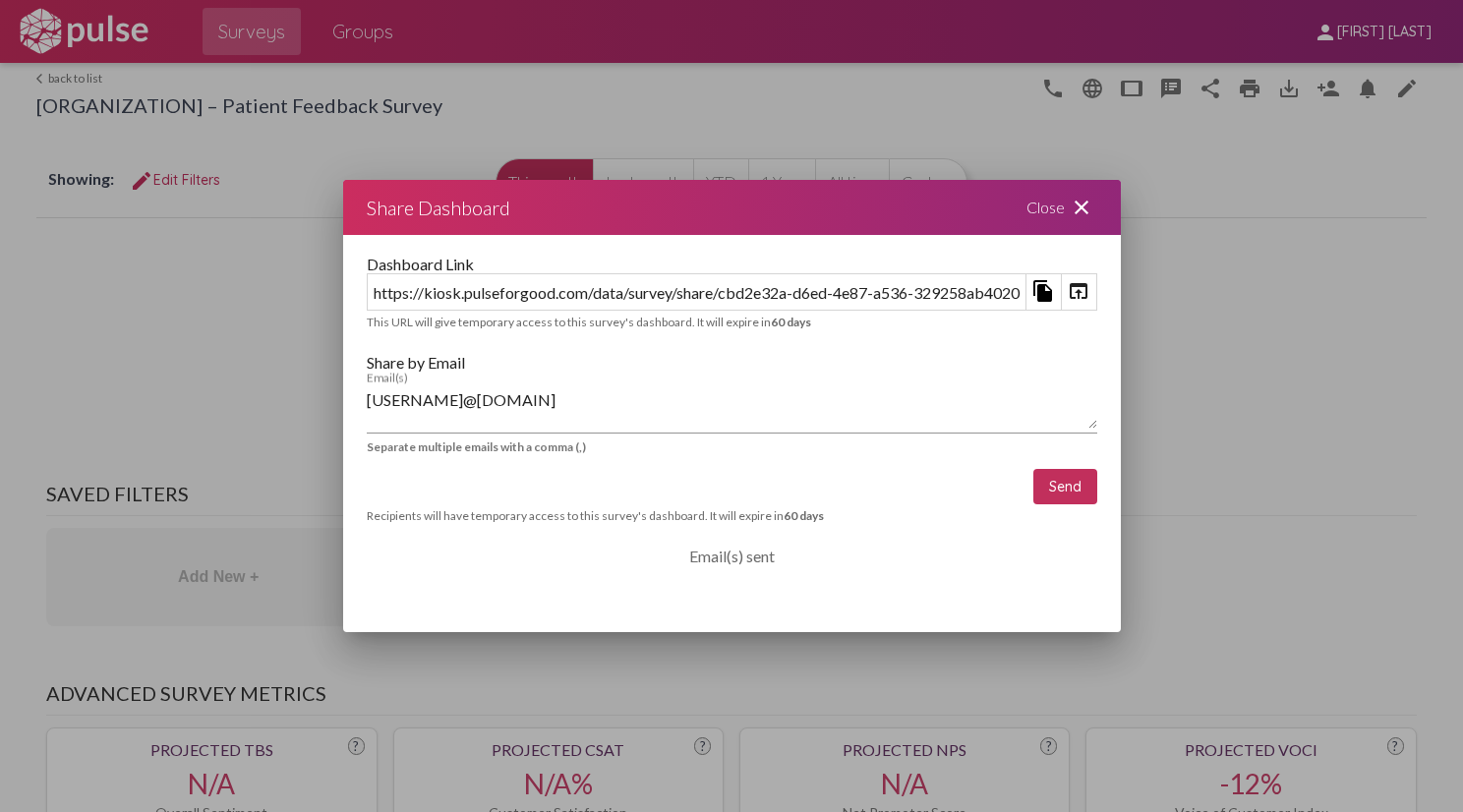 click on "Close  close" at bounding box center (1062, 207) 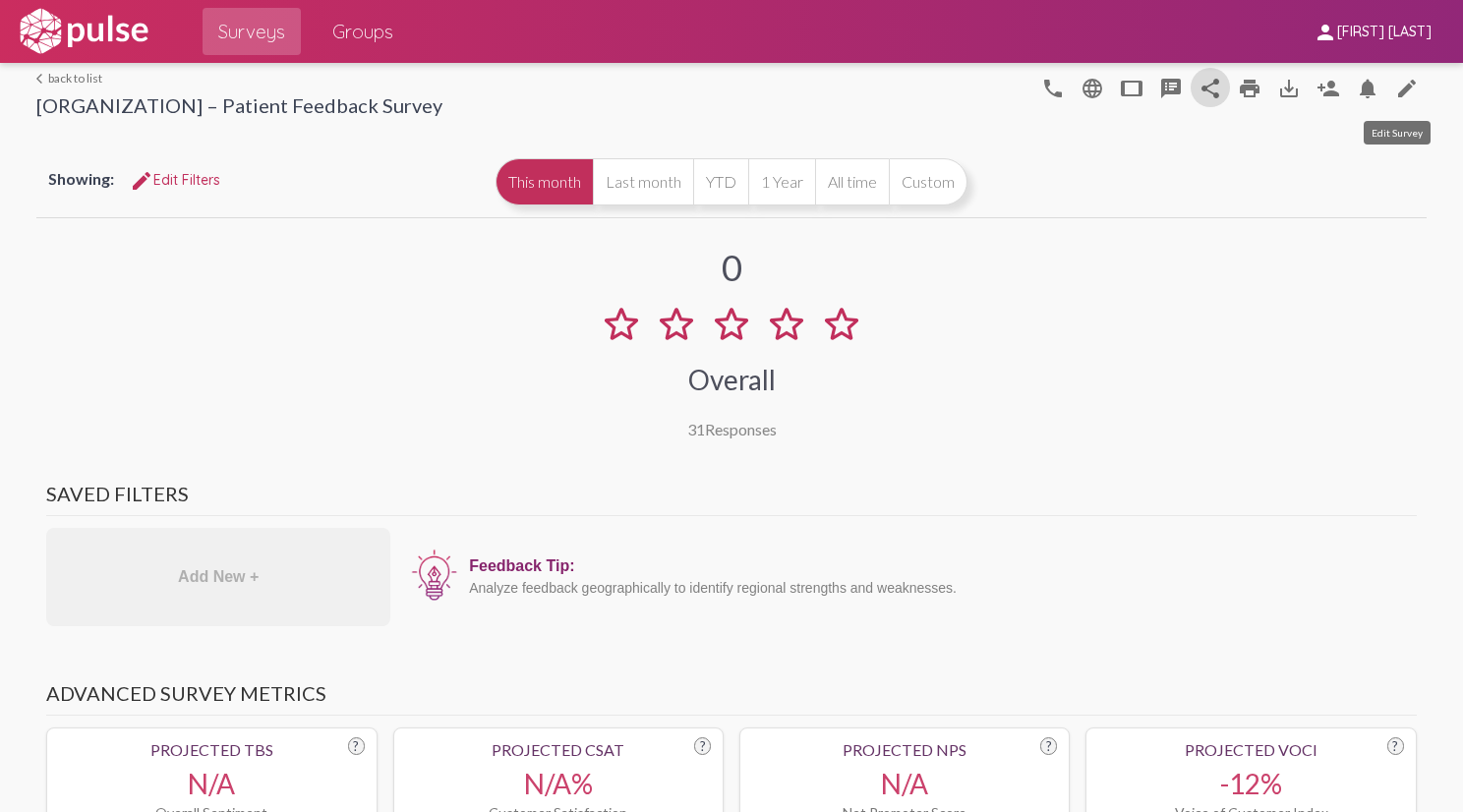 click on "edit" 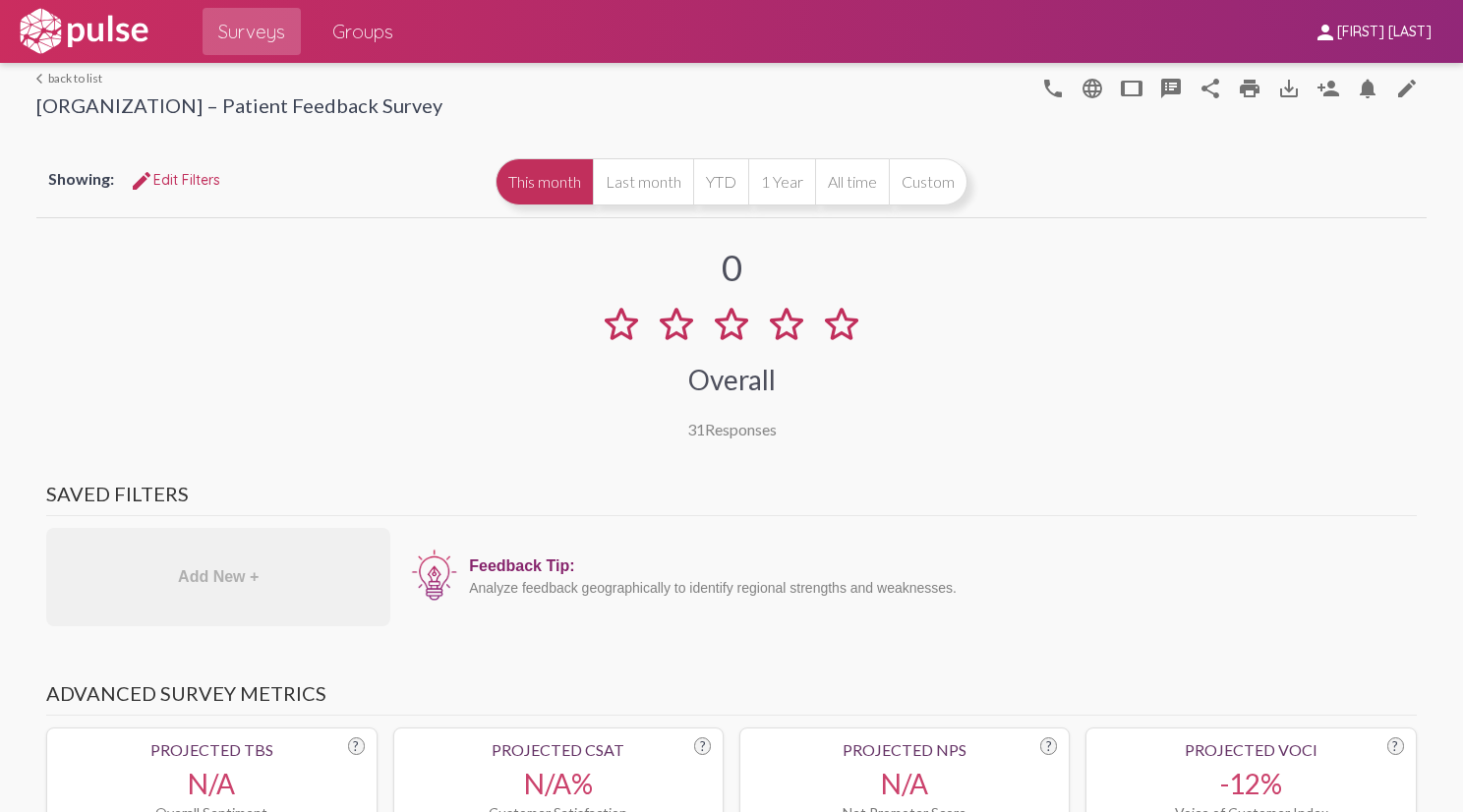 click on "[FIRST] [LAST]" 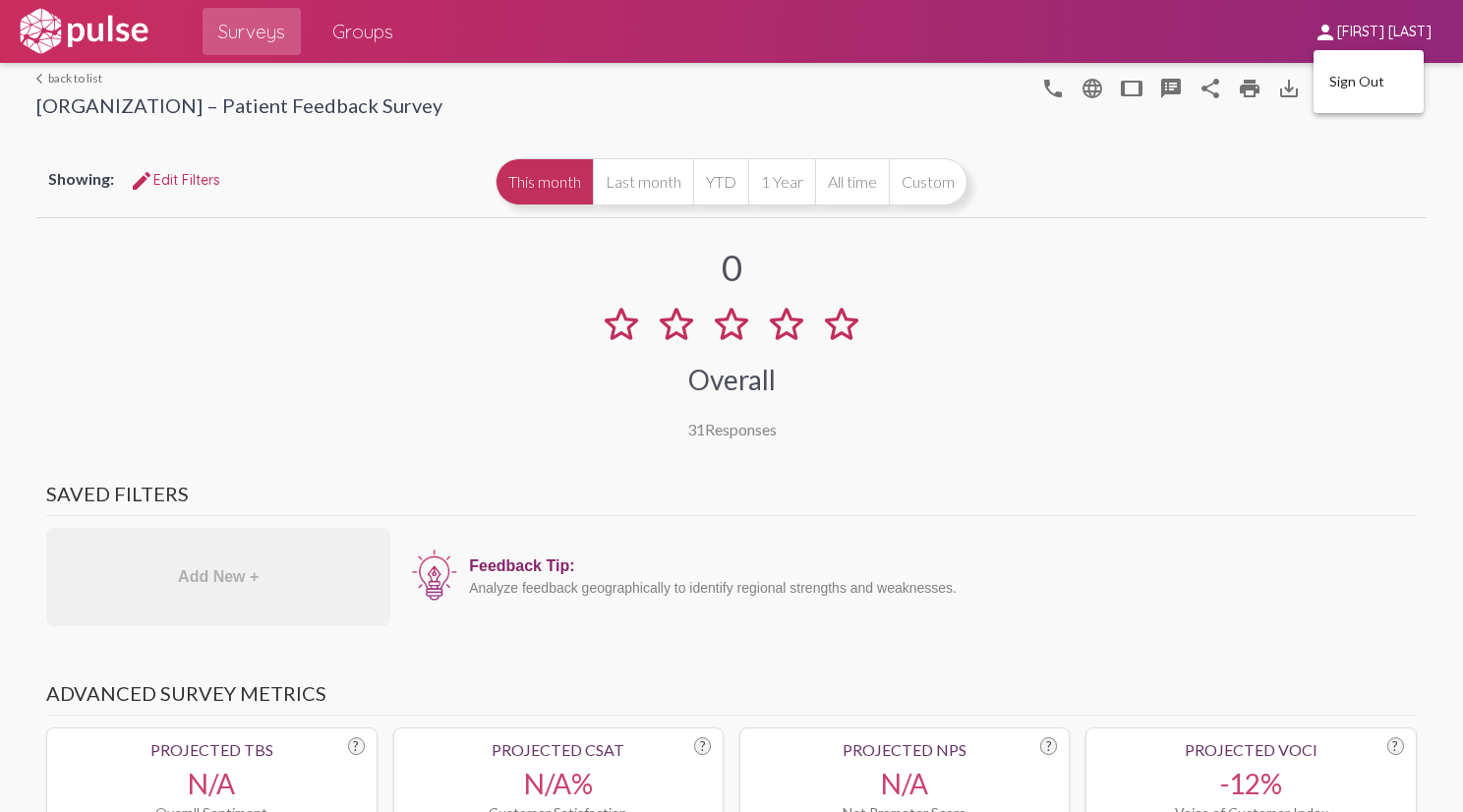 click at bounding box center (732, 406) 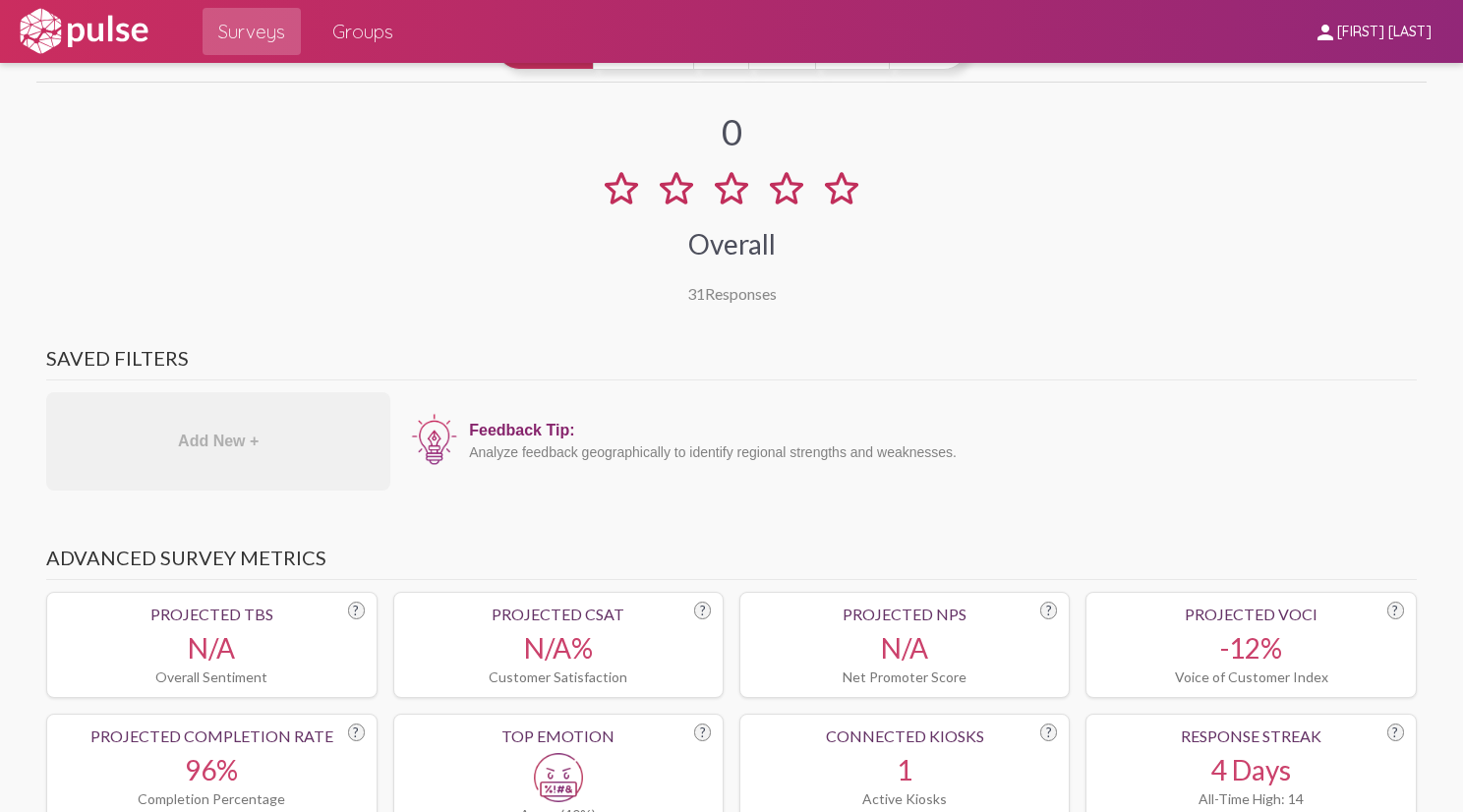 scroll, scrollTop: 98, scrollLeft: 0, axis: vertical 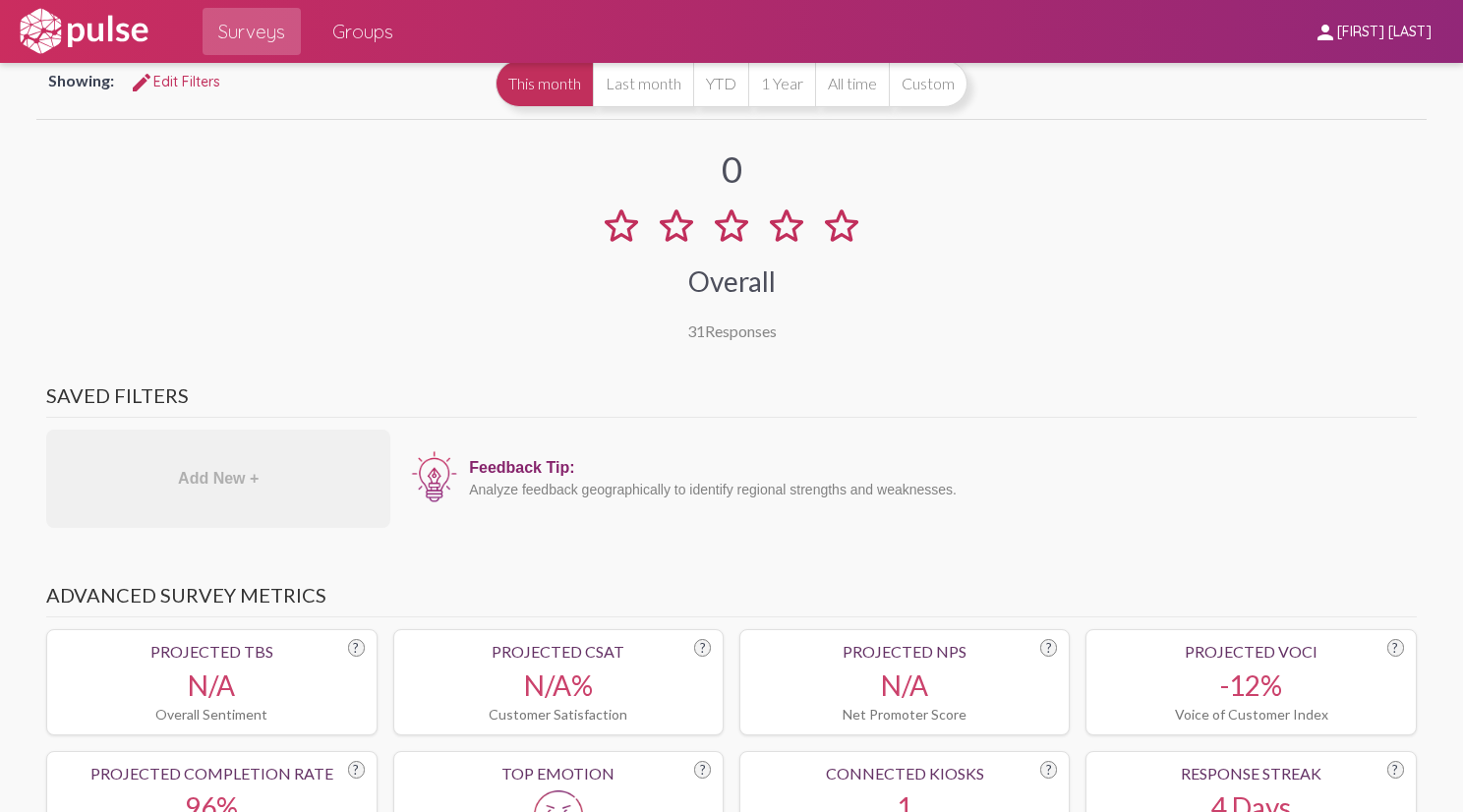 click 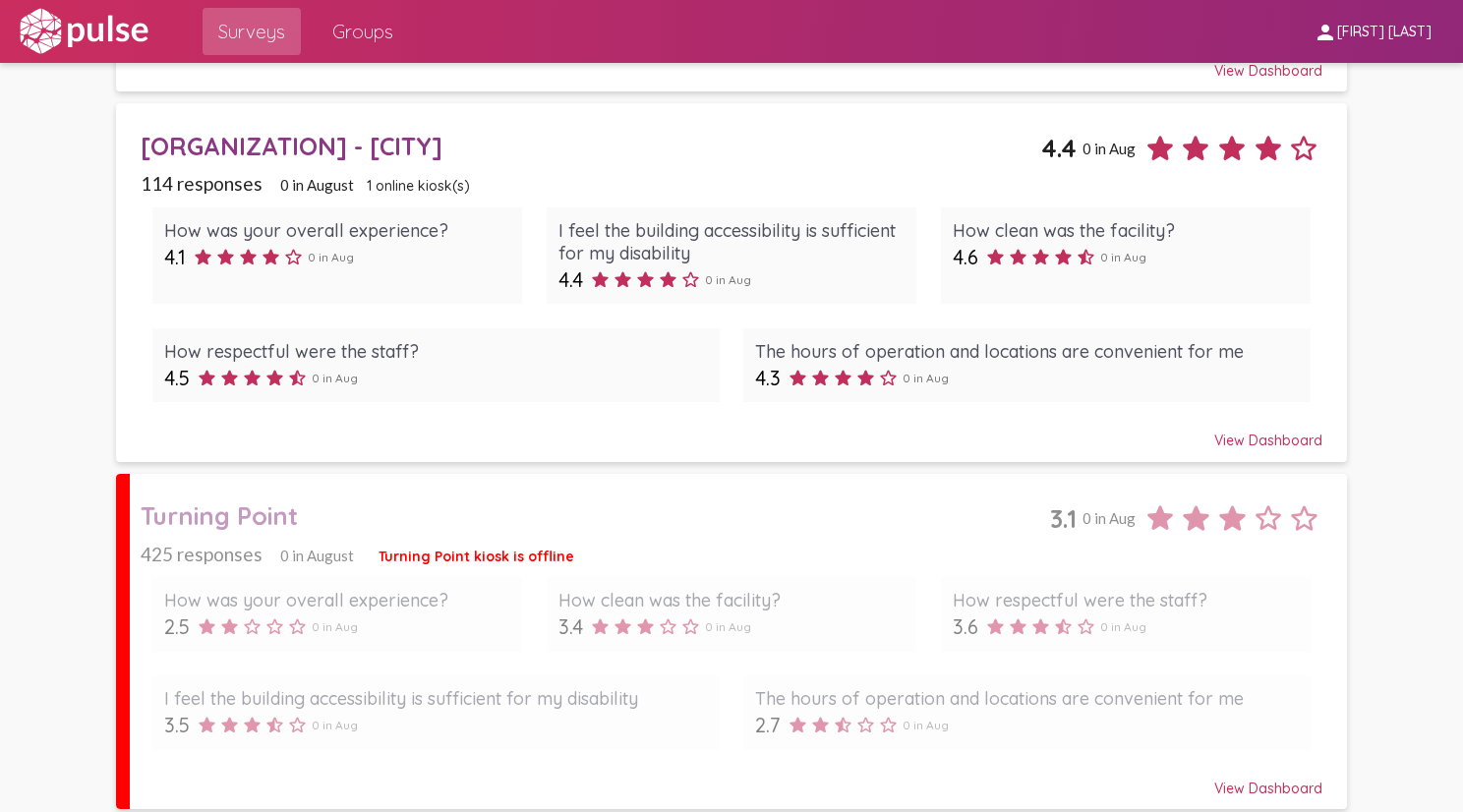 scroll, scrollTop: 722, scrollLeft: 0, axis: vertical 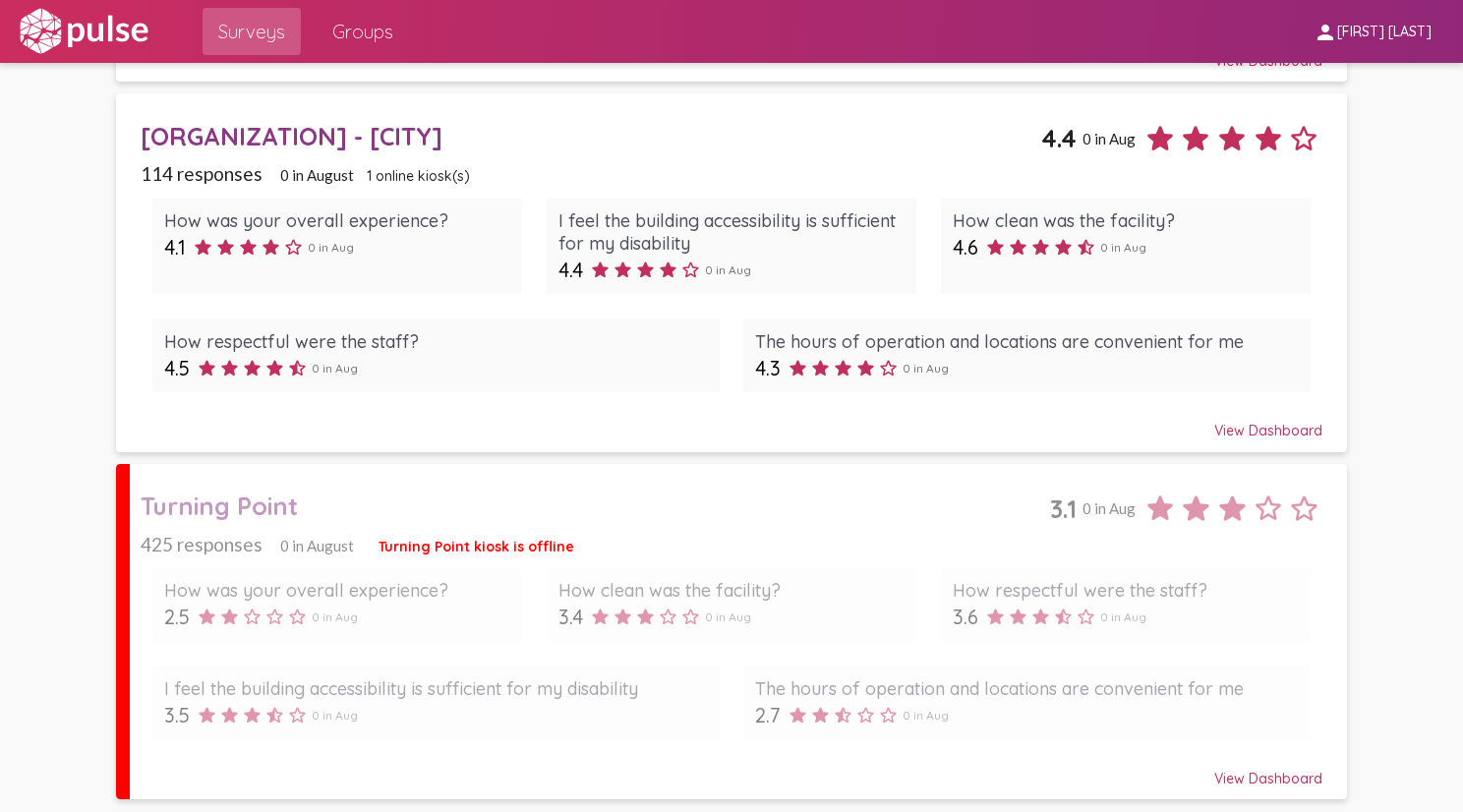 click on "Turning Point 3.1 0 in Aug" 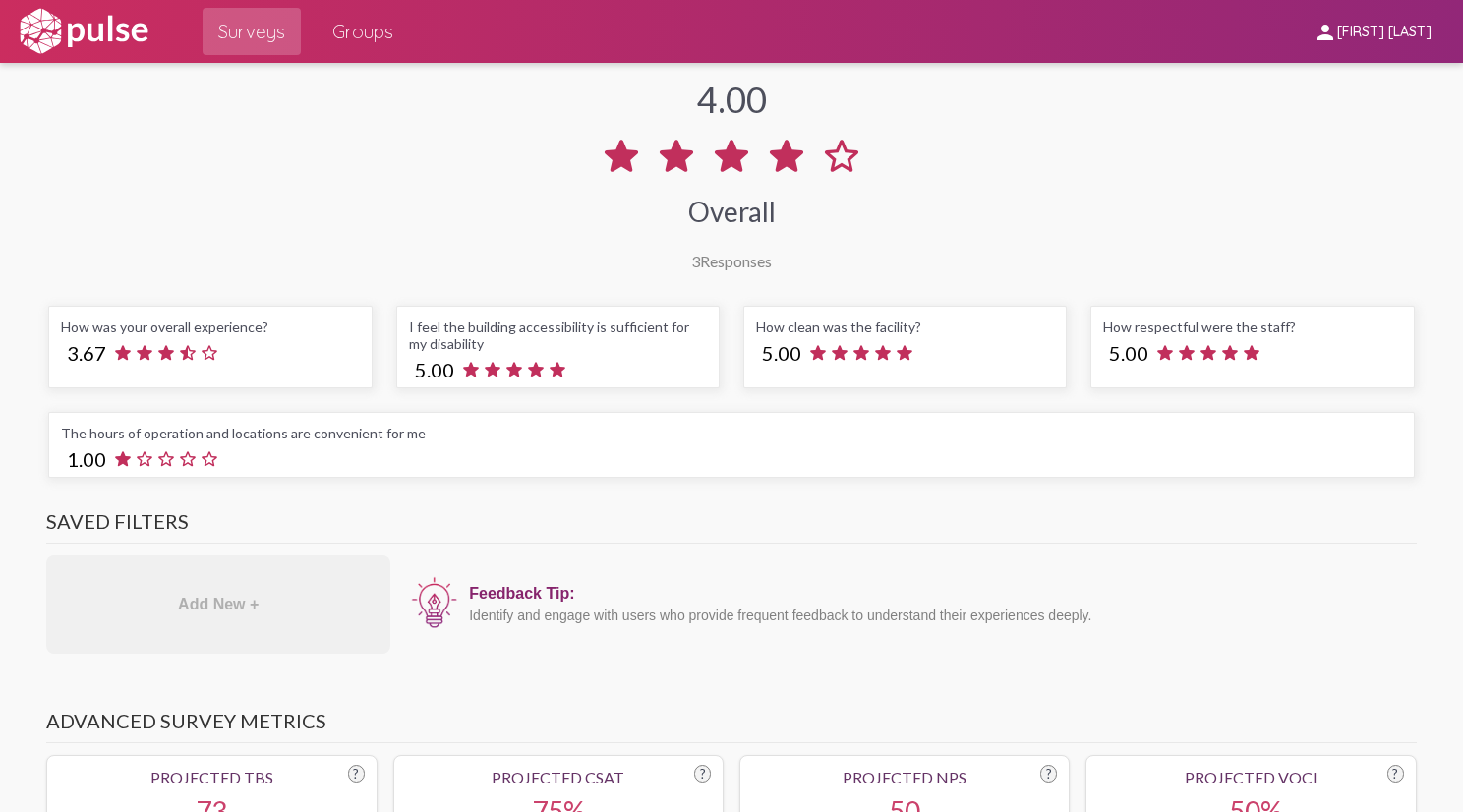 scroll, scrollTop: 98, scrollLeft: 0, axis: vertical 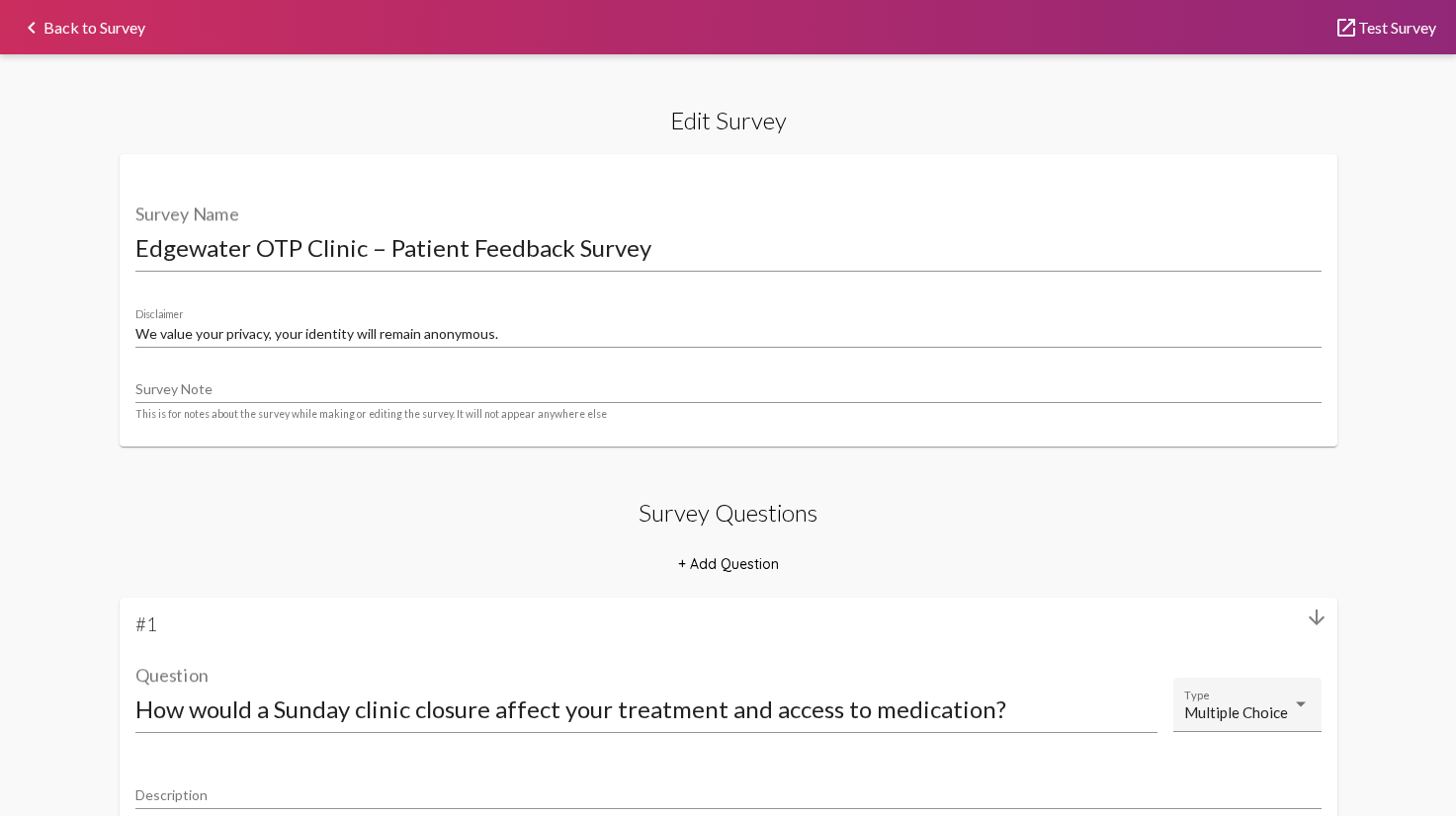 click on "keyboard_arrow_left  Back to Survey" 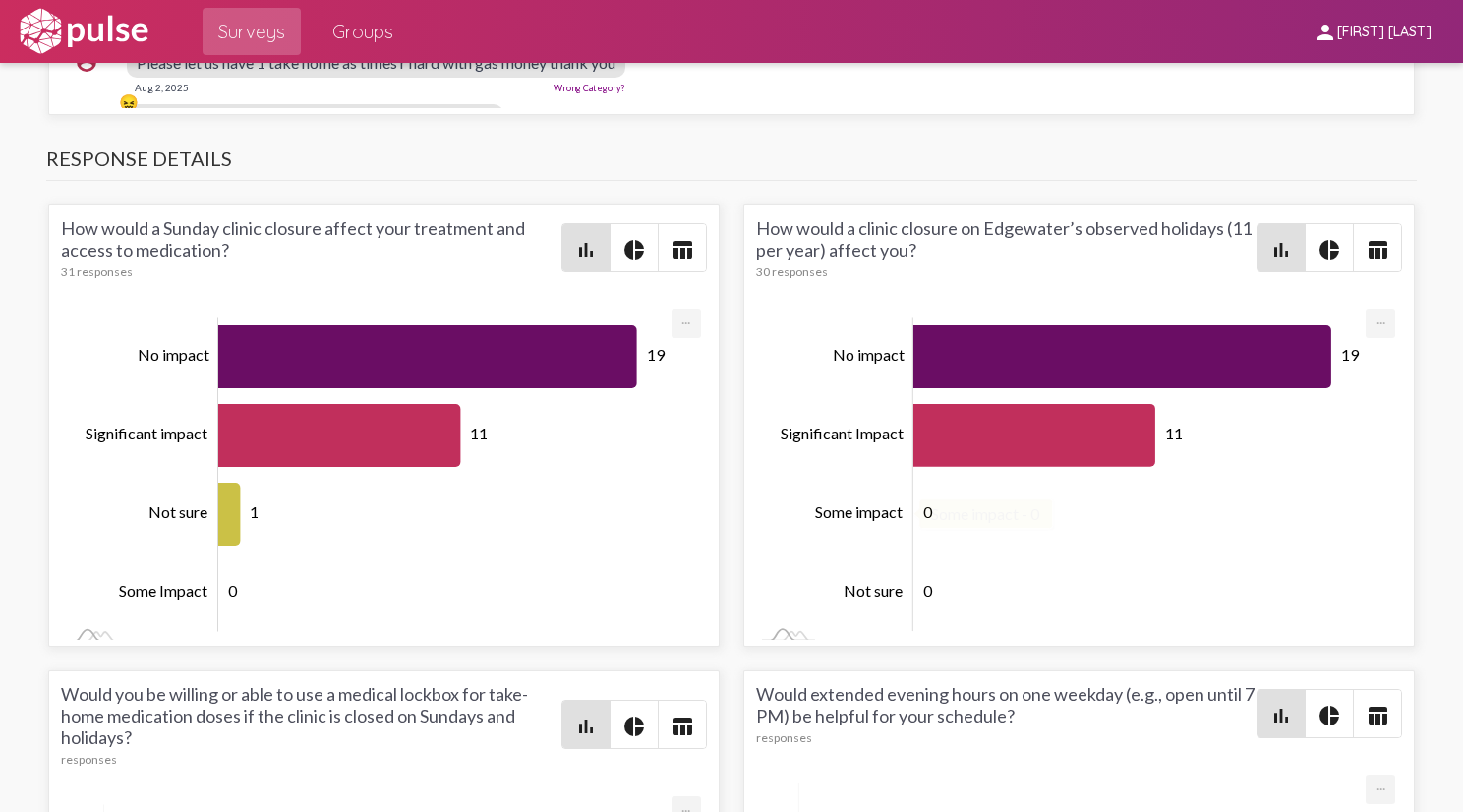 scroll, scrollTop: 2967, scrollLeft: 0, axis: vertical 